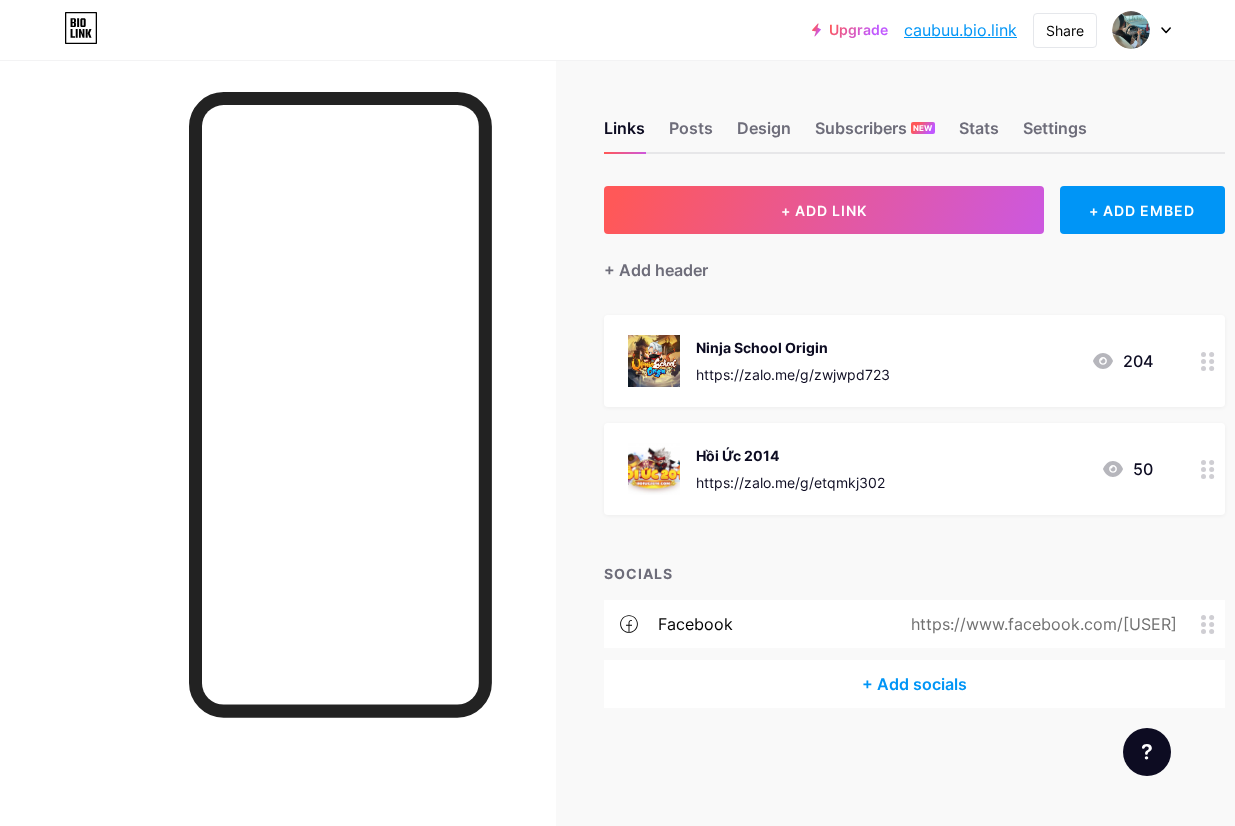 scroll, scrollTop: 0, scrollLeft: 0, axis: both 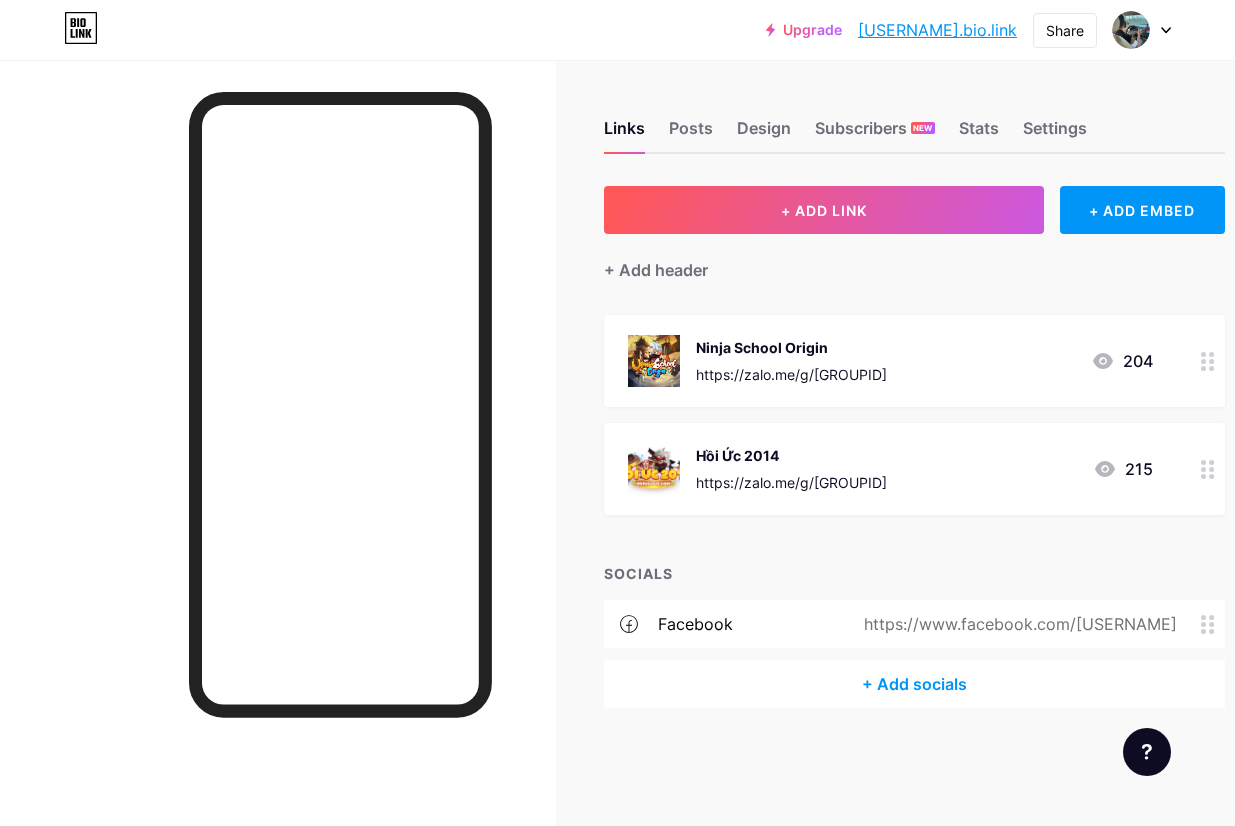 click at bounding box center (1208, 469) 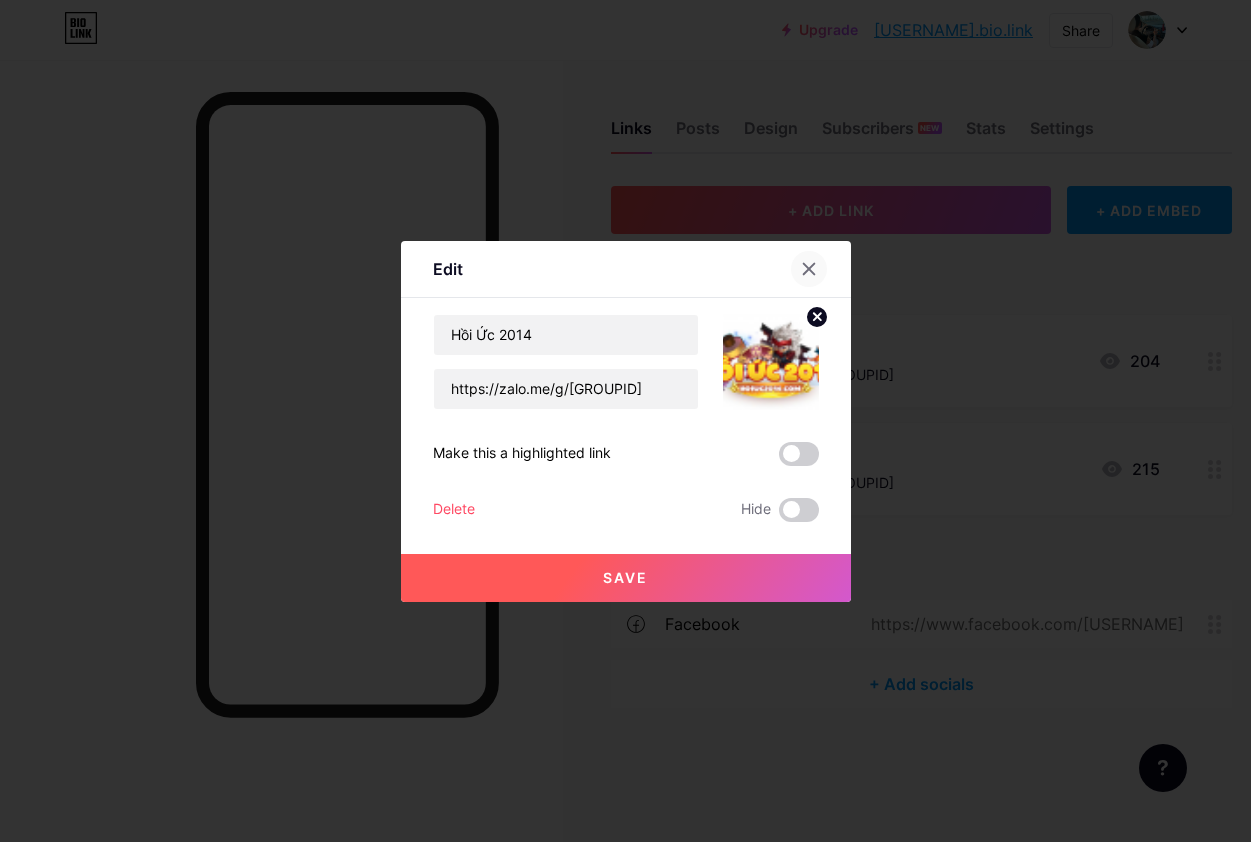 click 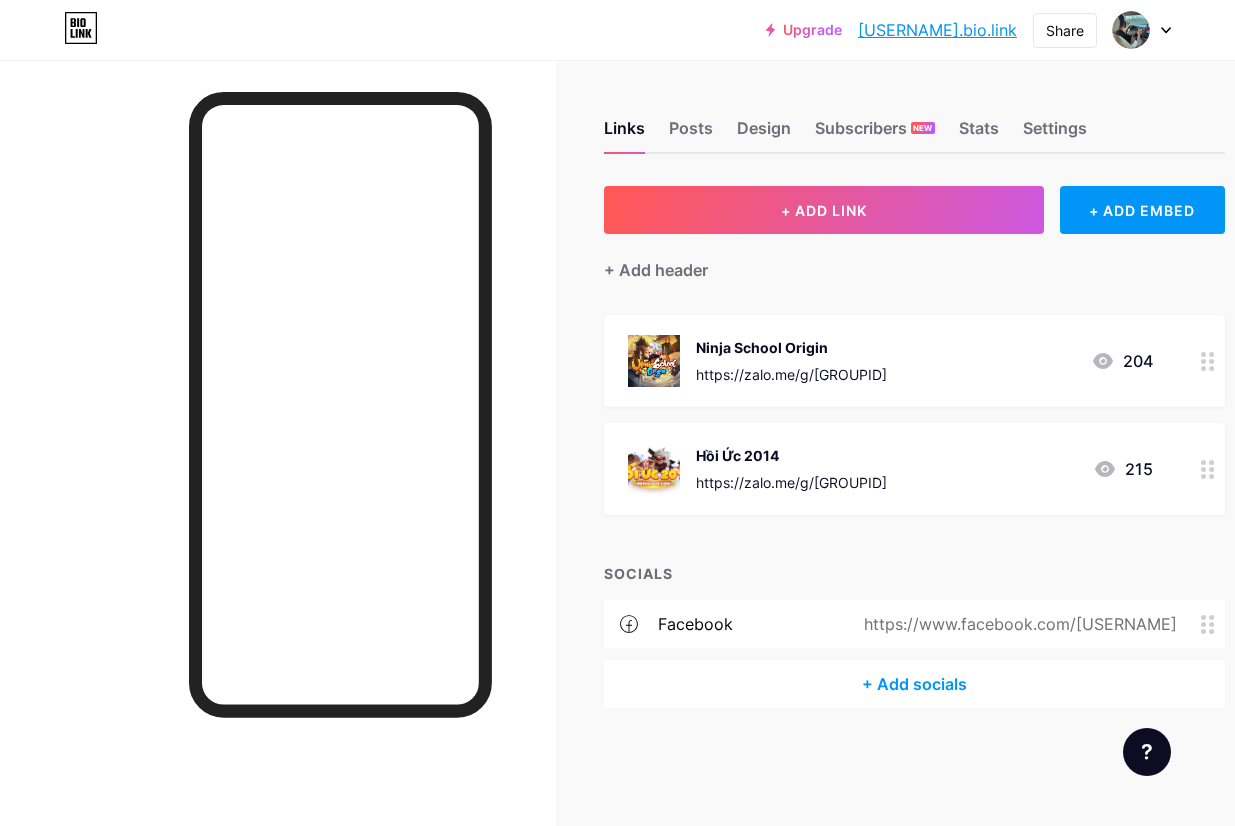 click on "+ Add socials" at bounding box center [914, 684] 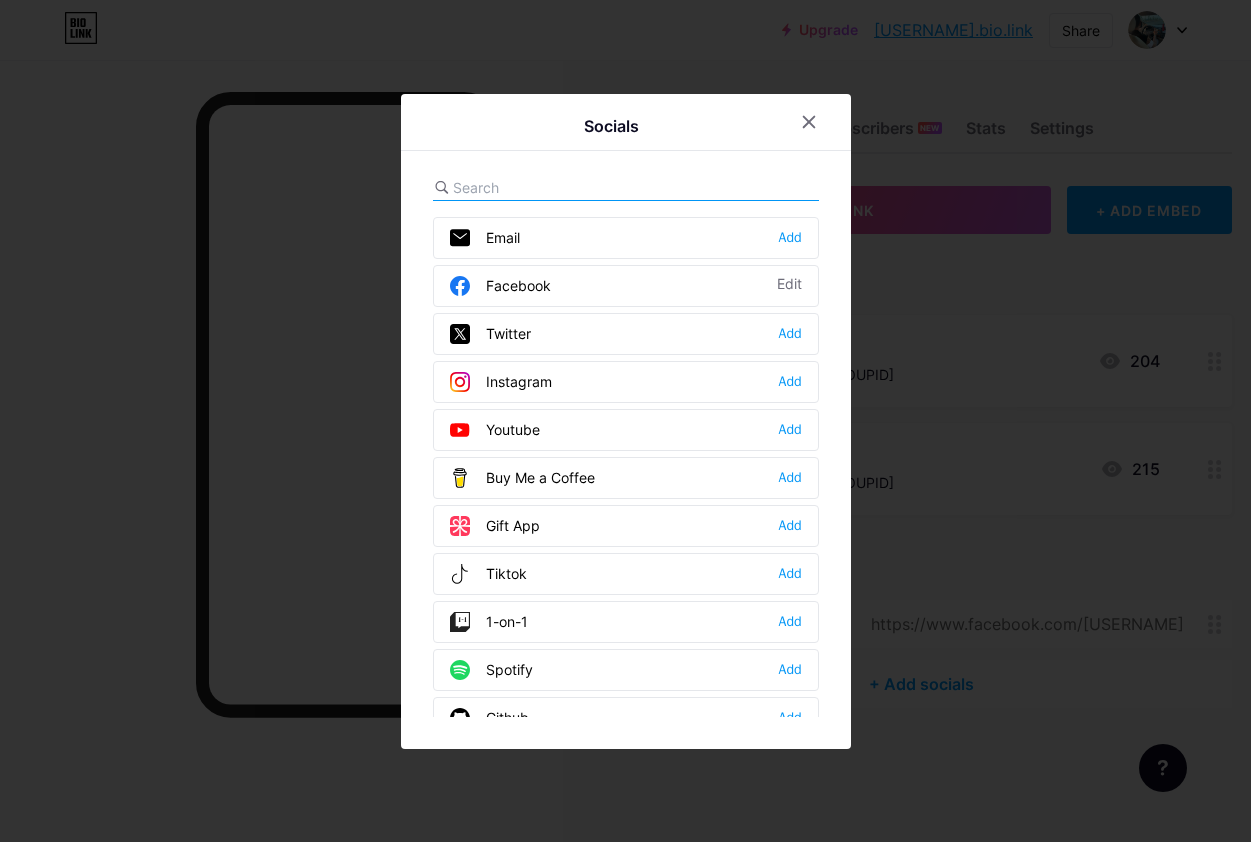 click at bounding box center [563, 187] 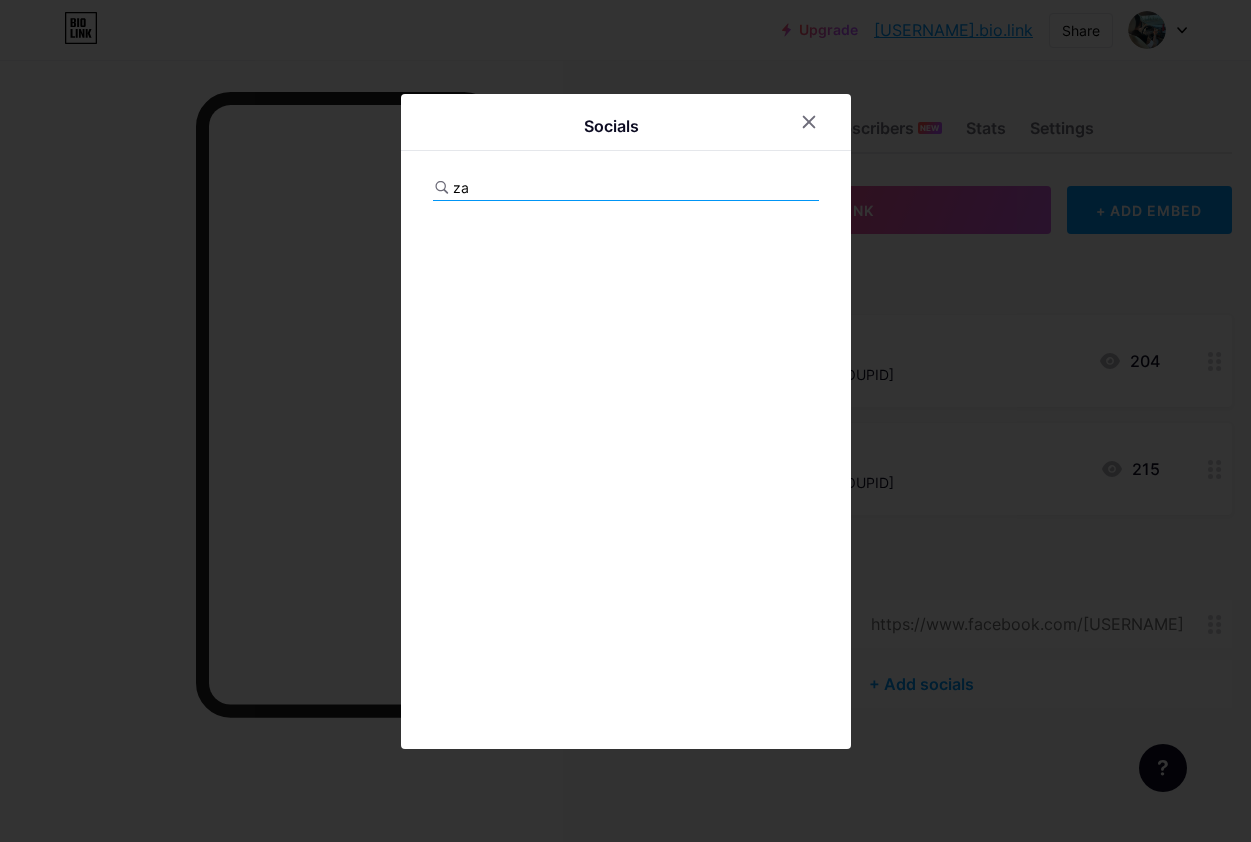 type on "z" 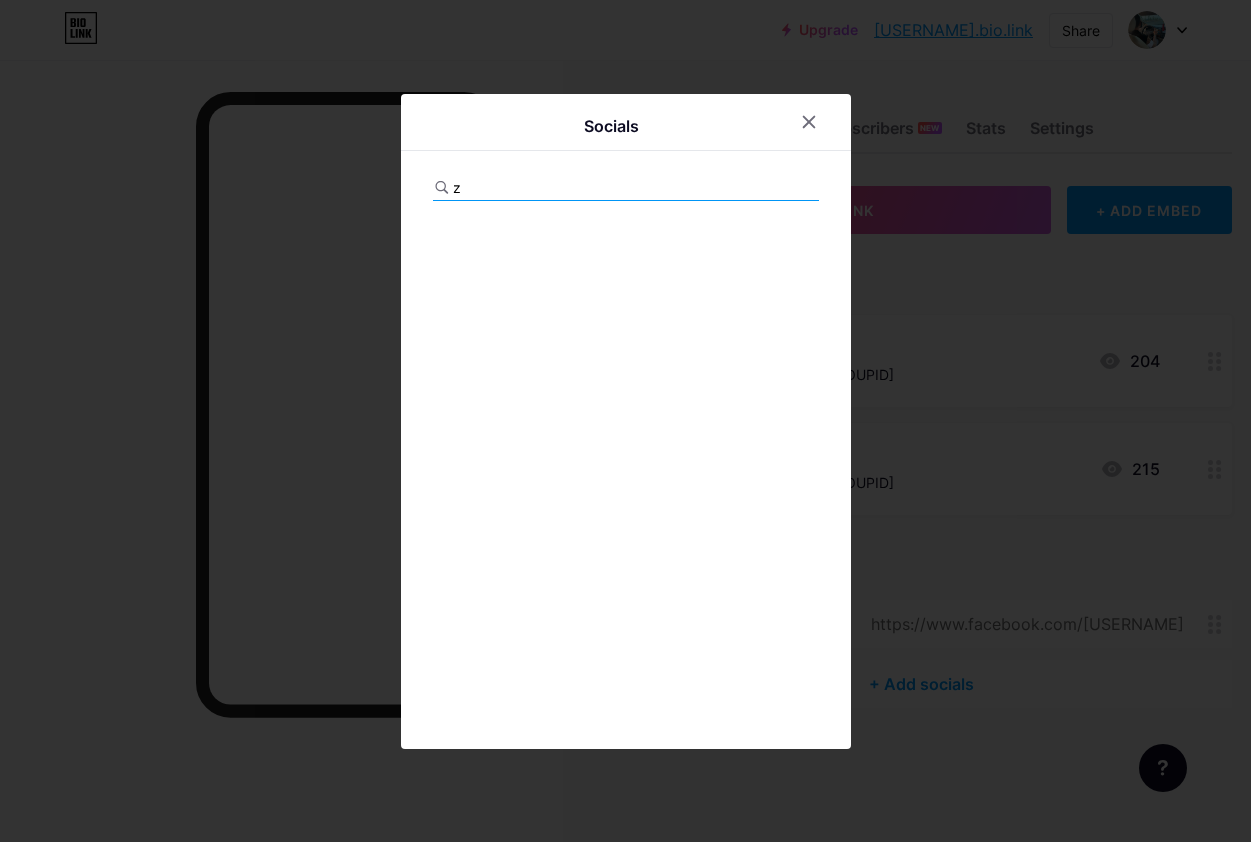 type 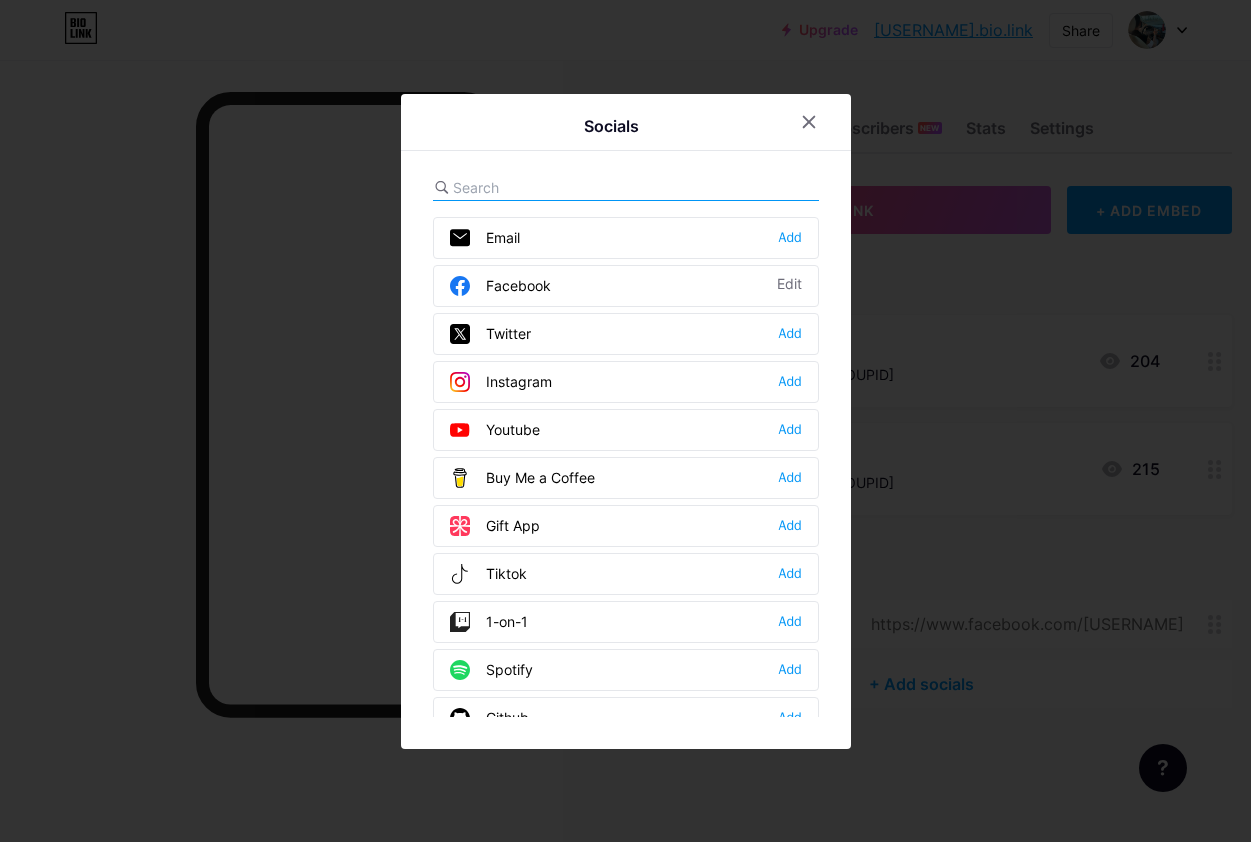 click on "Tiktok
Add" at bounding box center (626, 574) 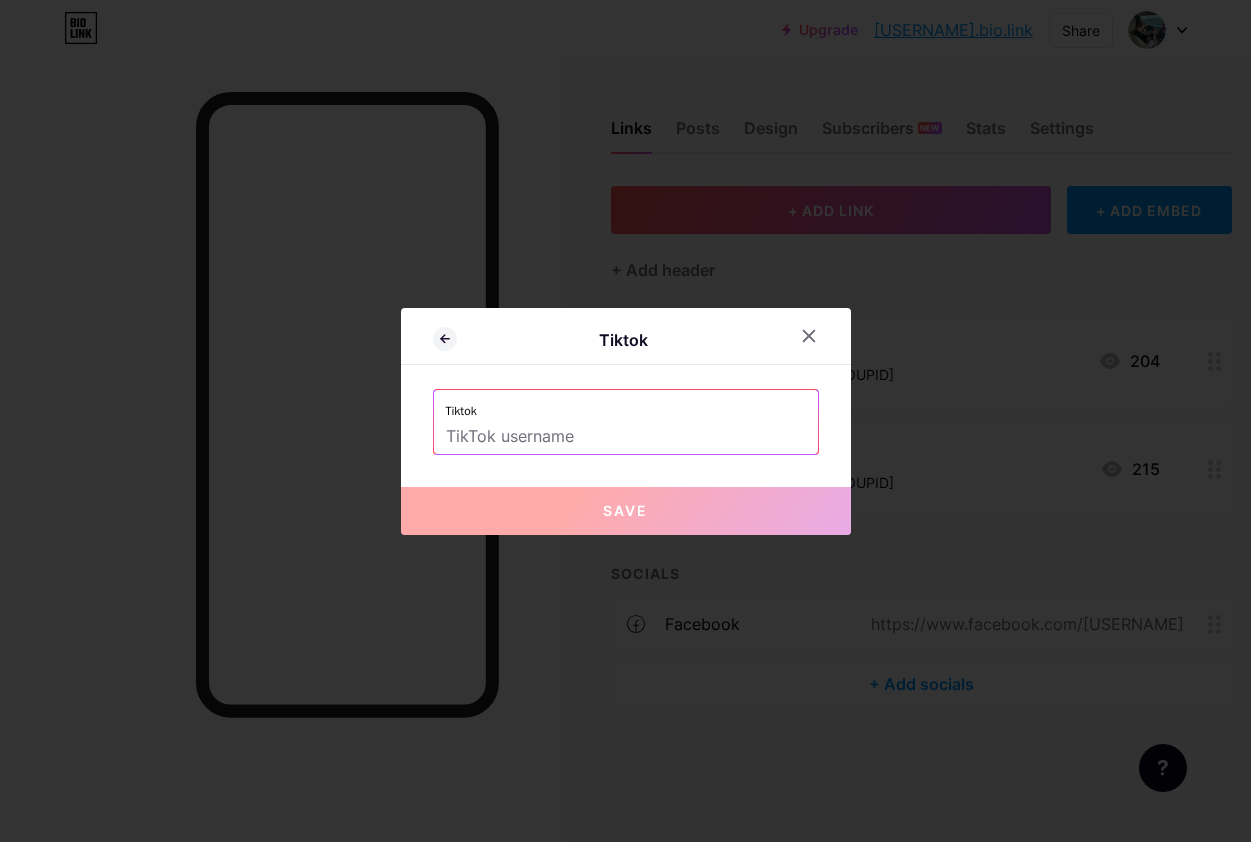 click at bounding box center (626, 437) 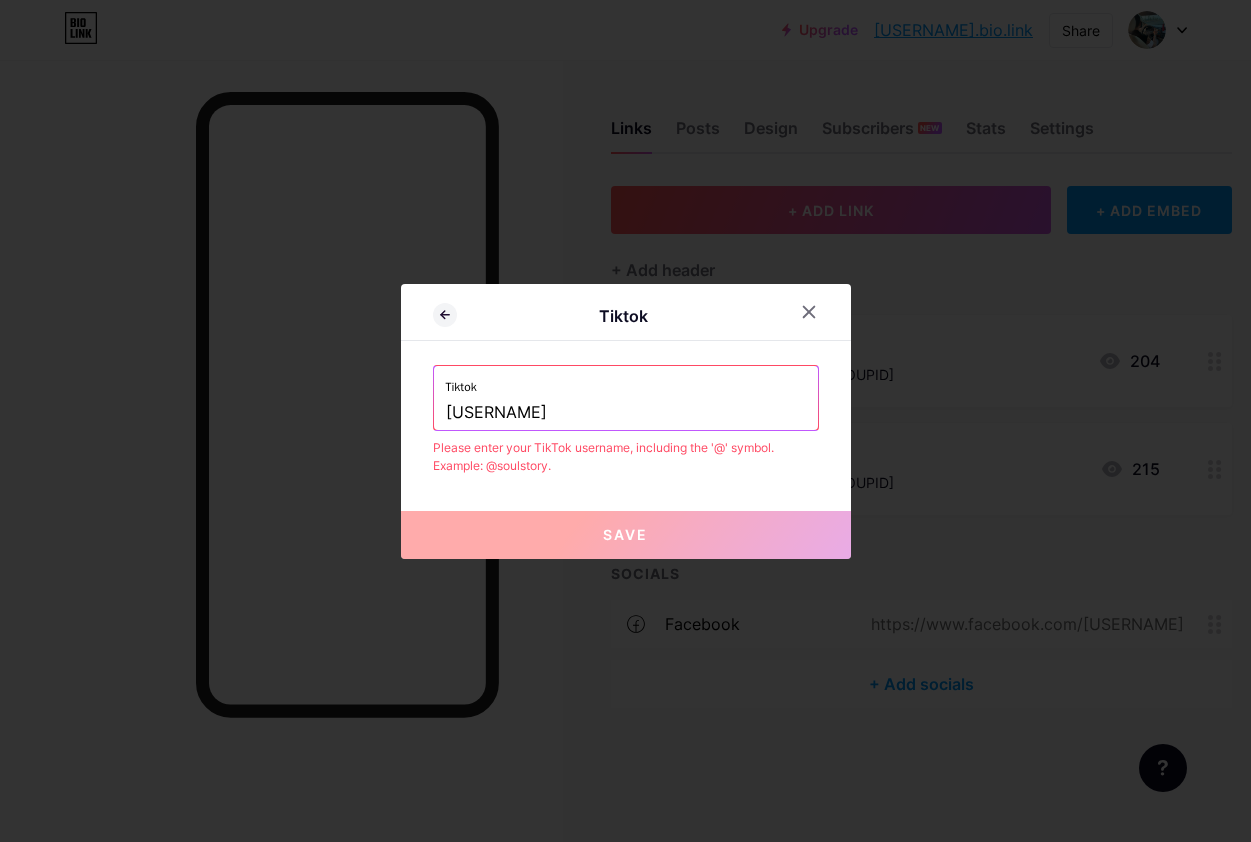 click on "buu30502" at bounding box center [626, 413] 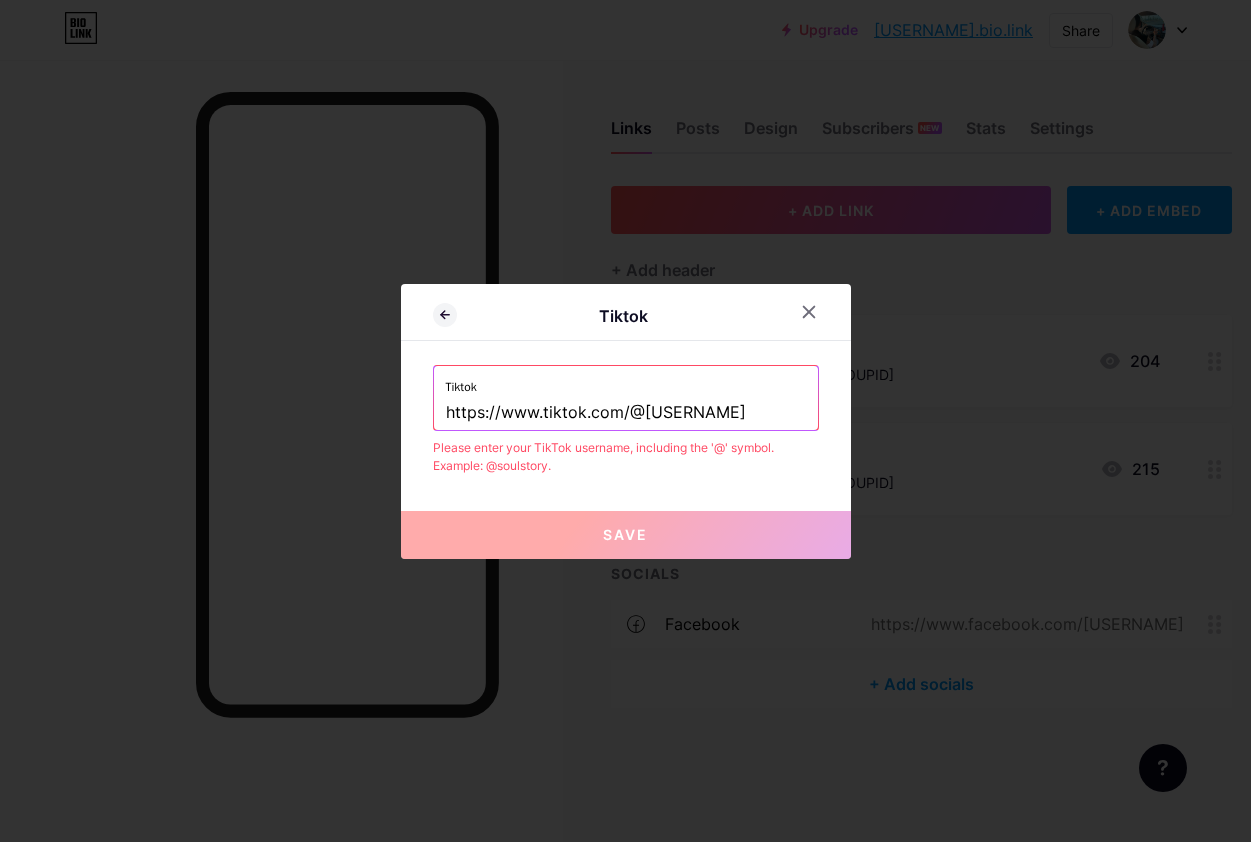 drag, startPoint x: 621, startPoint y: 406, endPoint x: 400, endPoint y: 399, distance: 221.11082 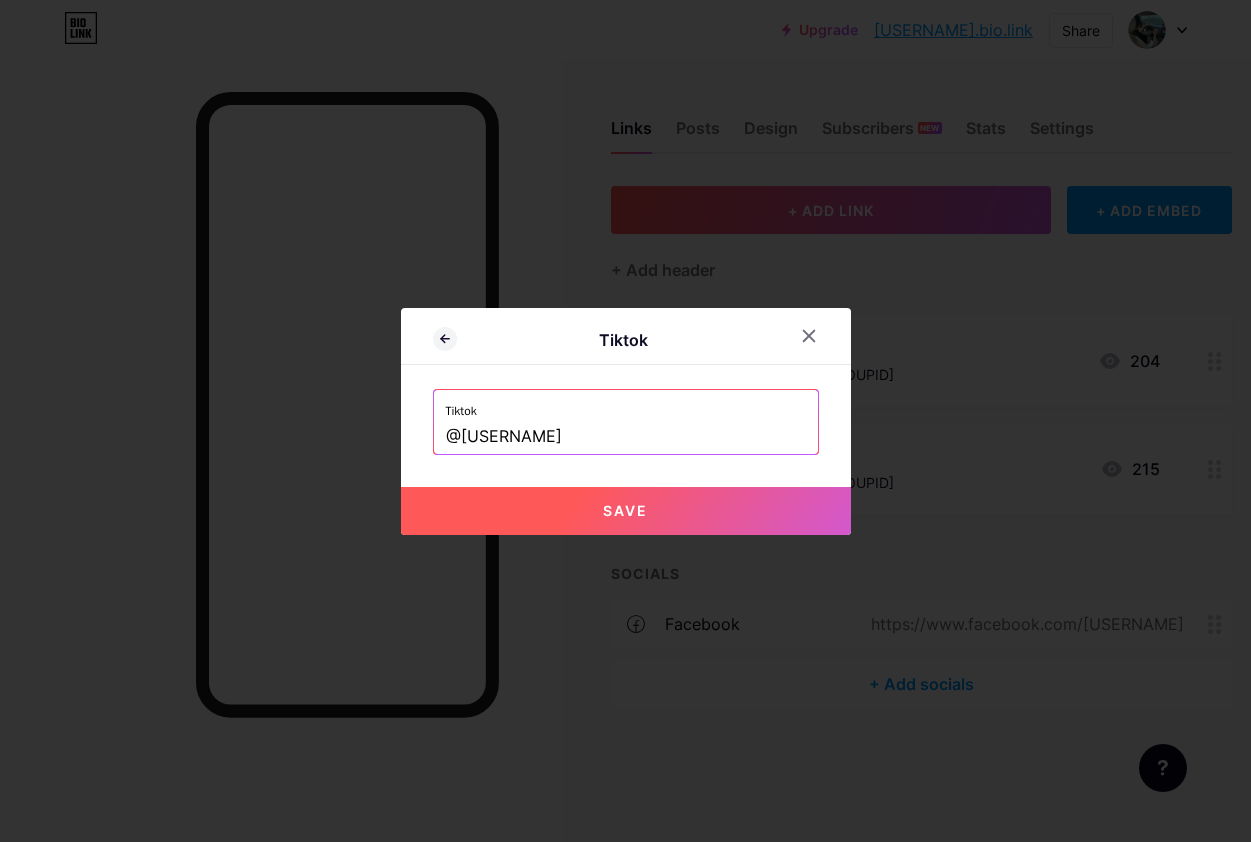 click on "Save" at bounding box center (625, 510) 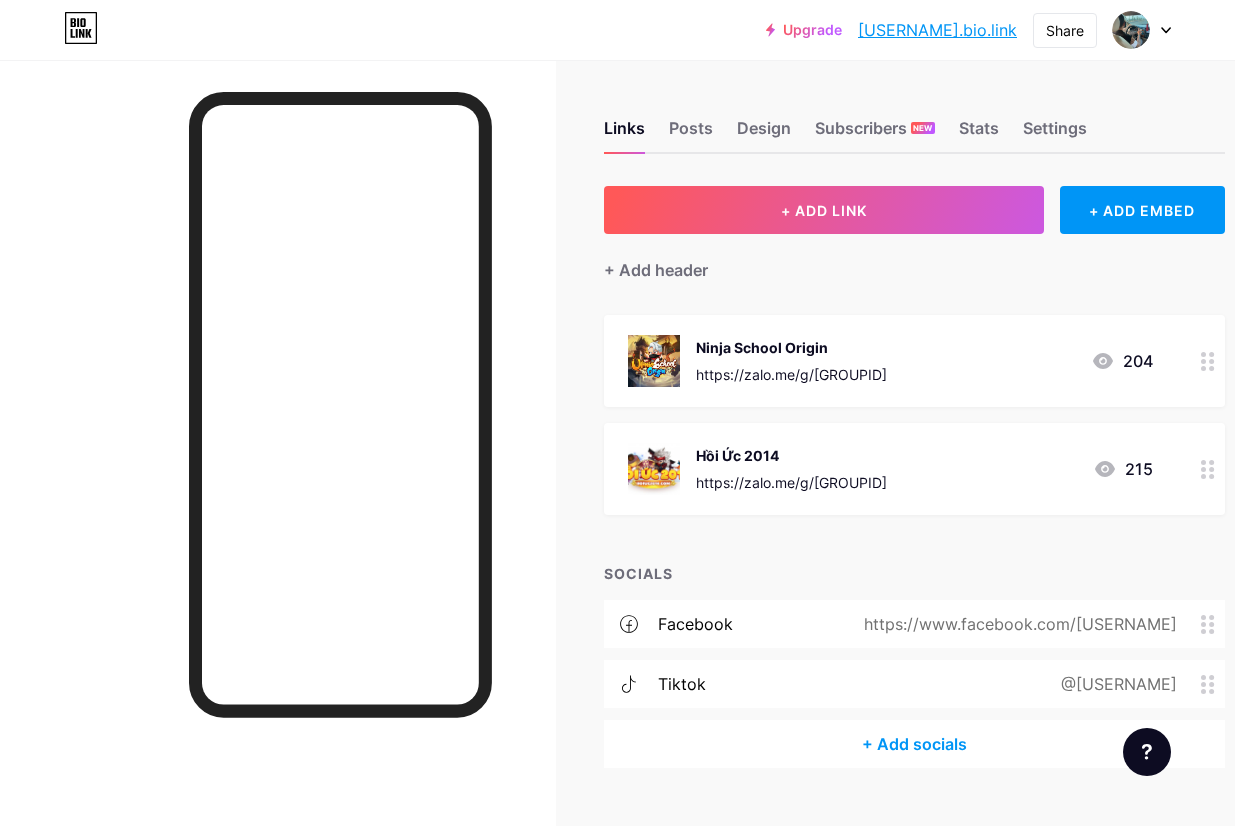 click on "+ Add socials" at bounding box center (914, 744) 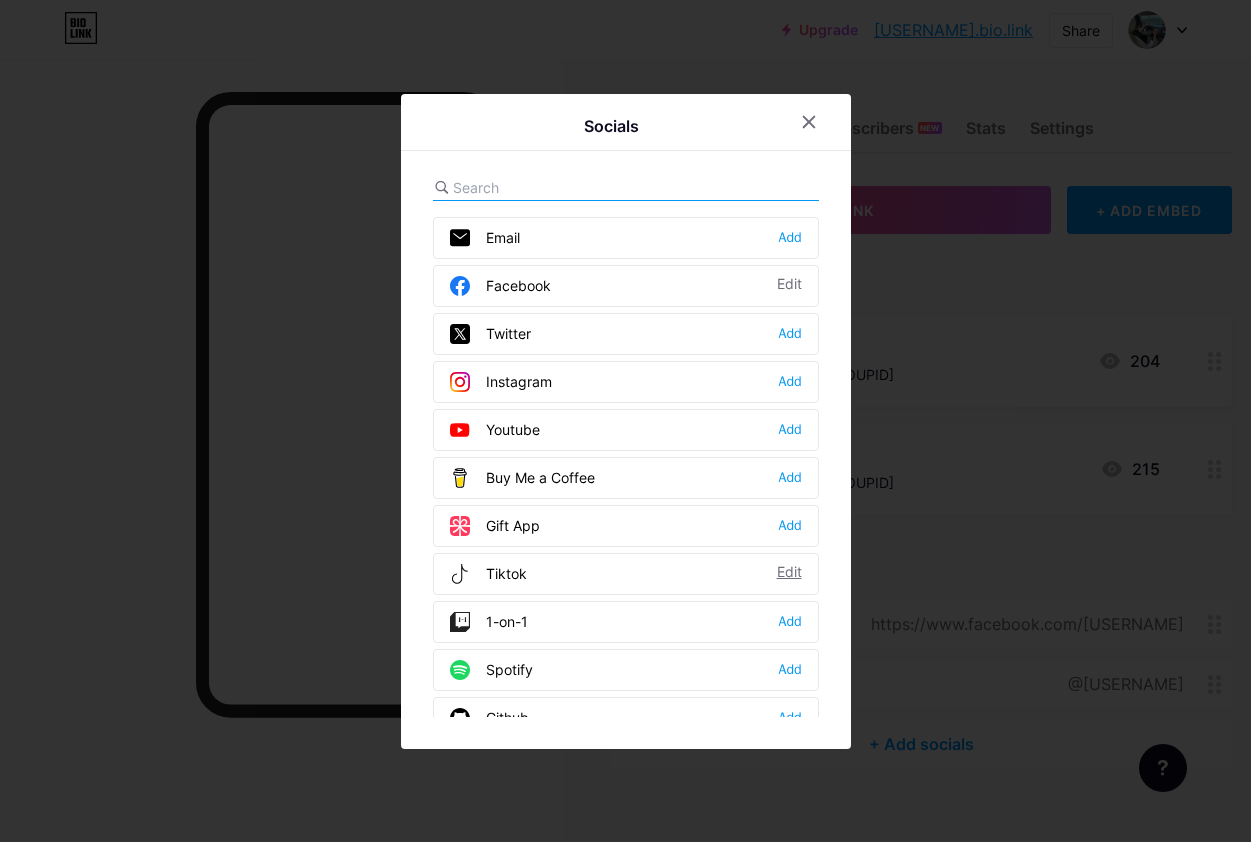 click on "Edit" at bounding box center (789, 574) 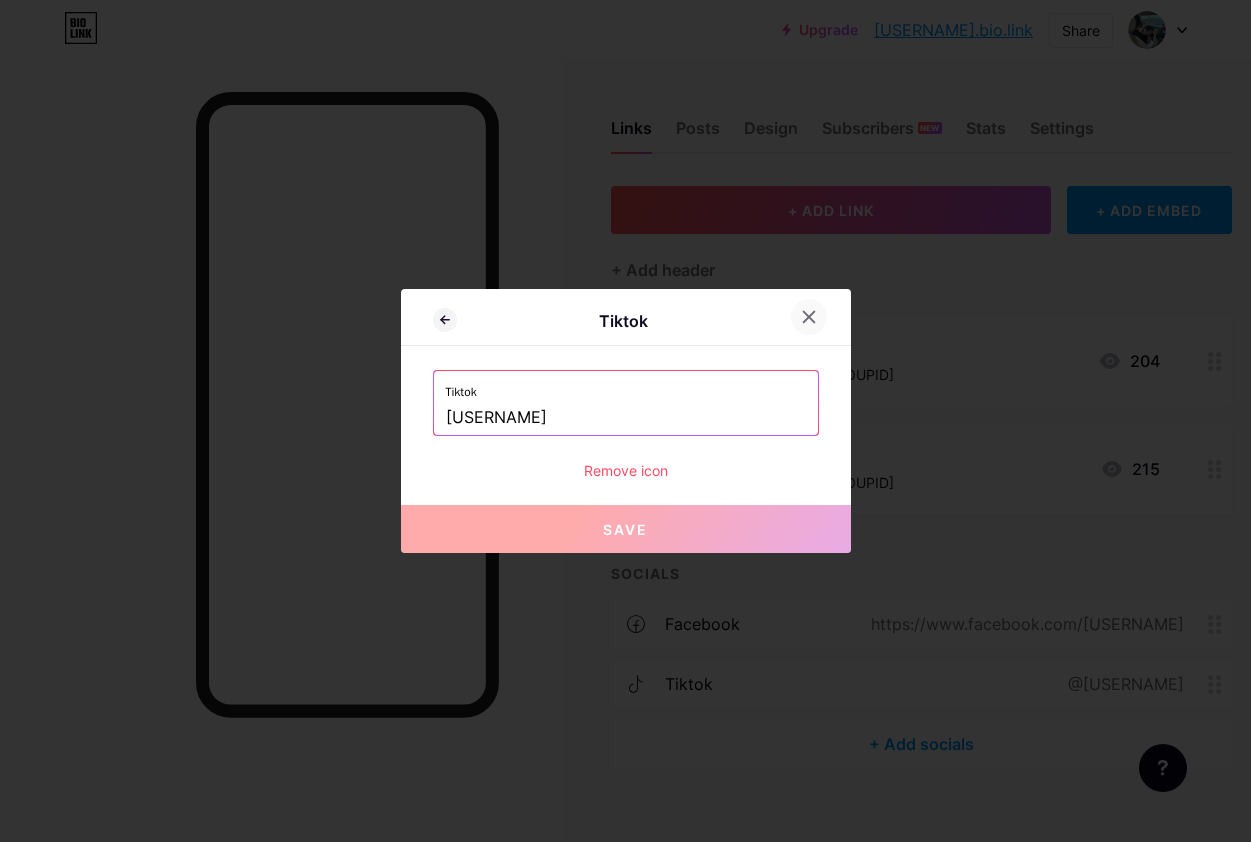 click 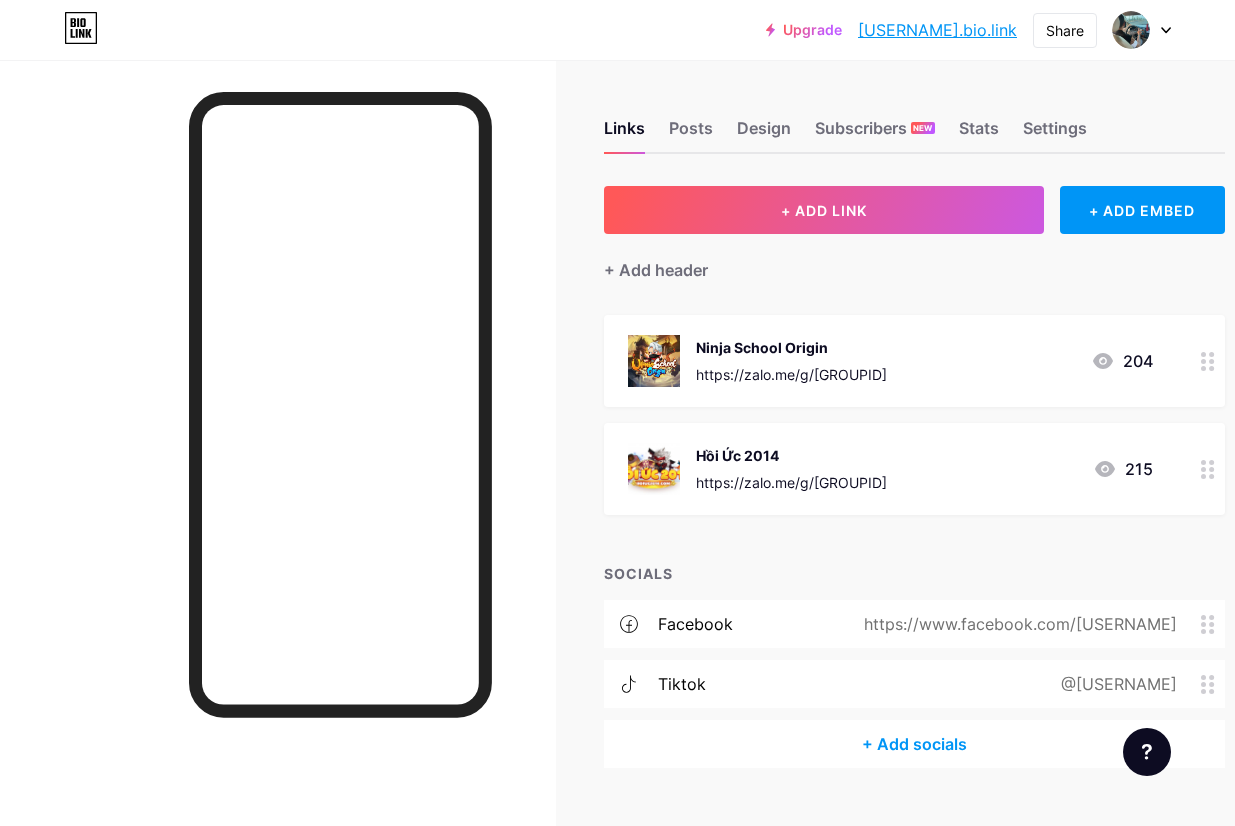 scroll, scrollTop: 41, scrollLeft: 0, axis: vertical 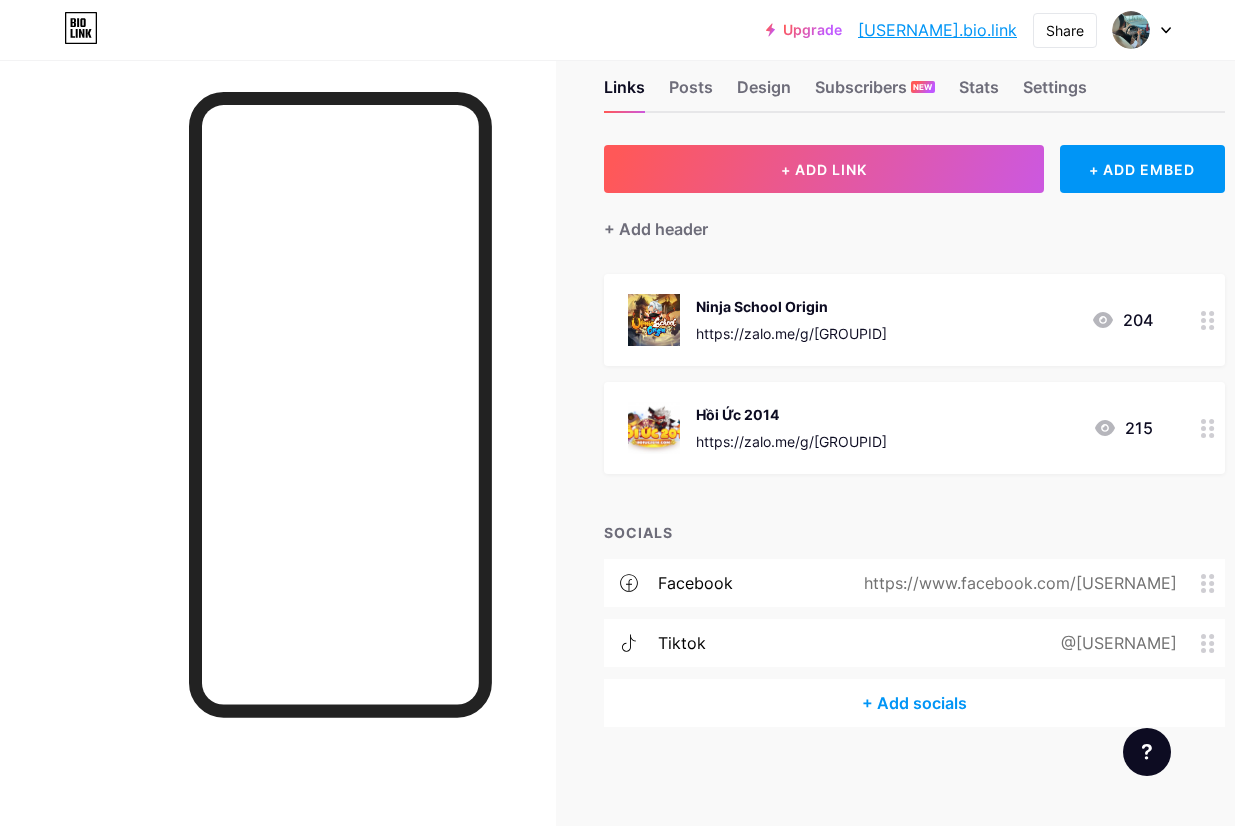 click on "+ Add socials" at bounding box center (914, 703) 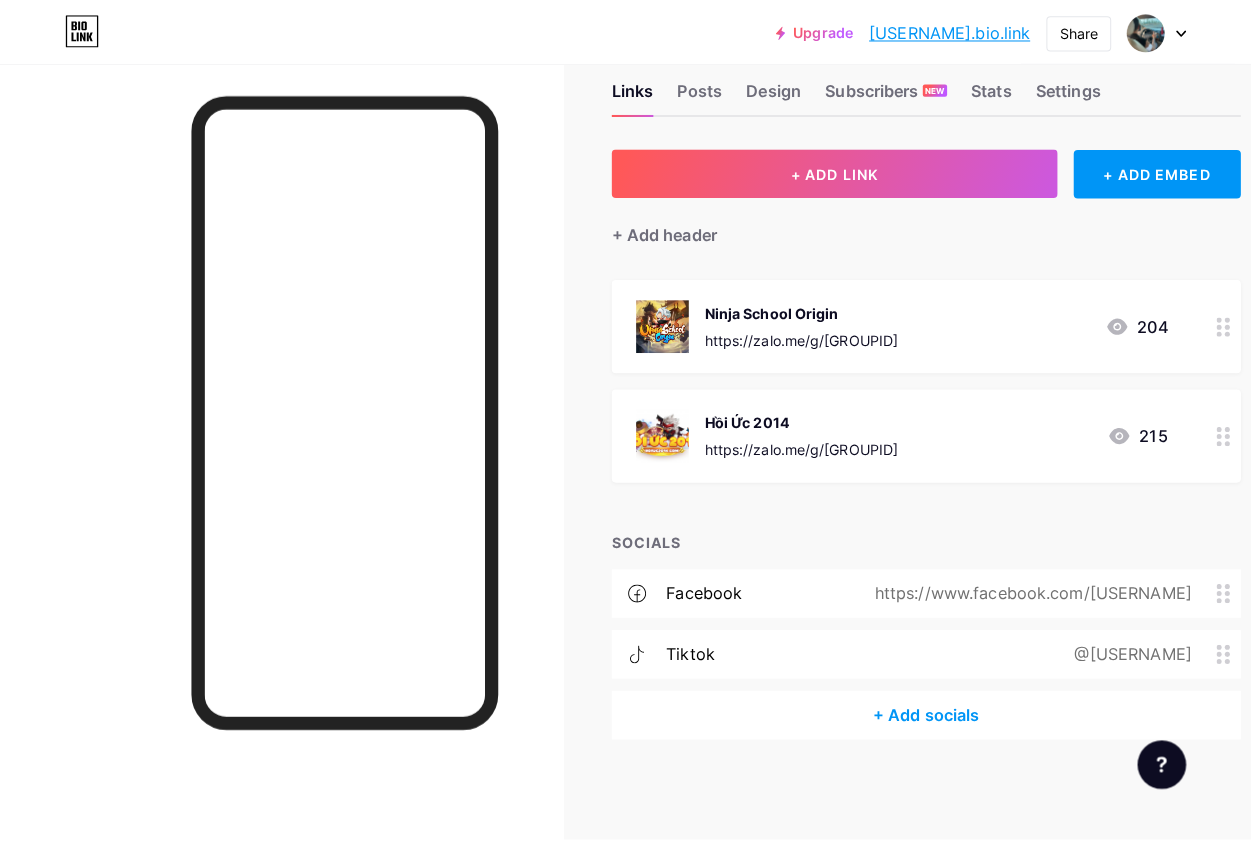 scroll, scrollTop: 25, scrollLeft: 0, axis: vertical 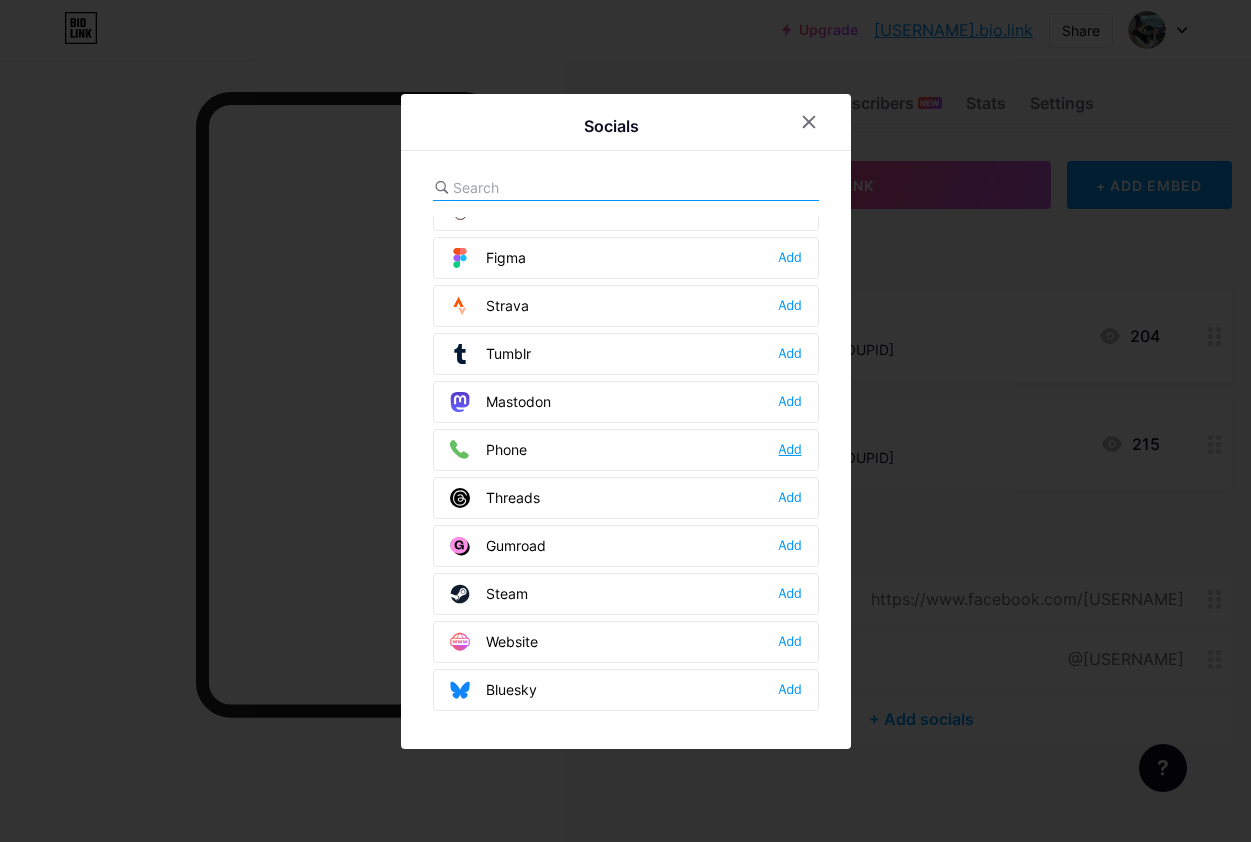 click on "Add" at bounding box center (790, 450) 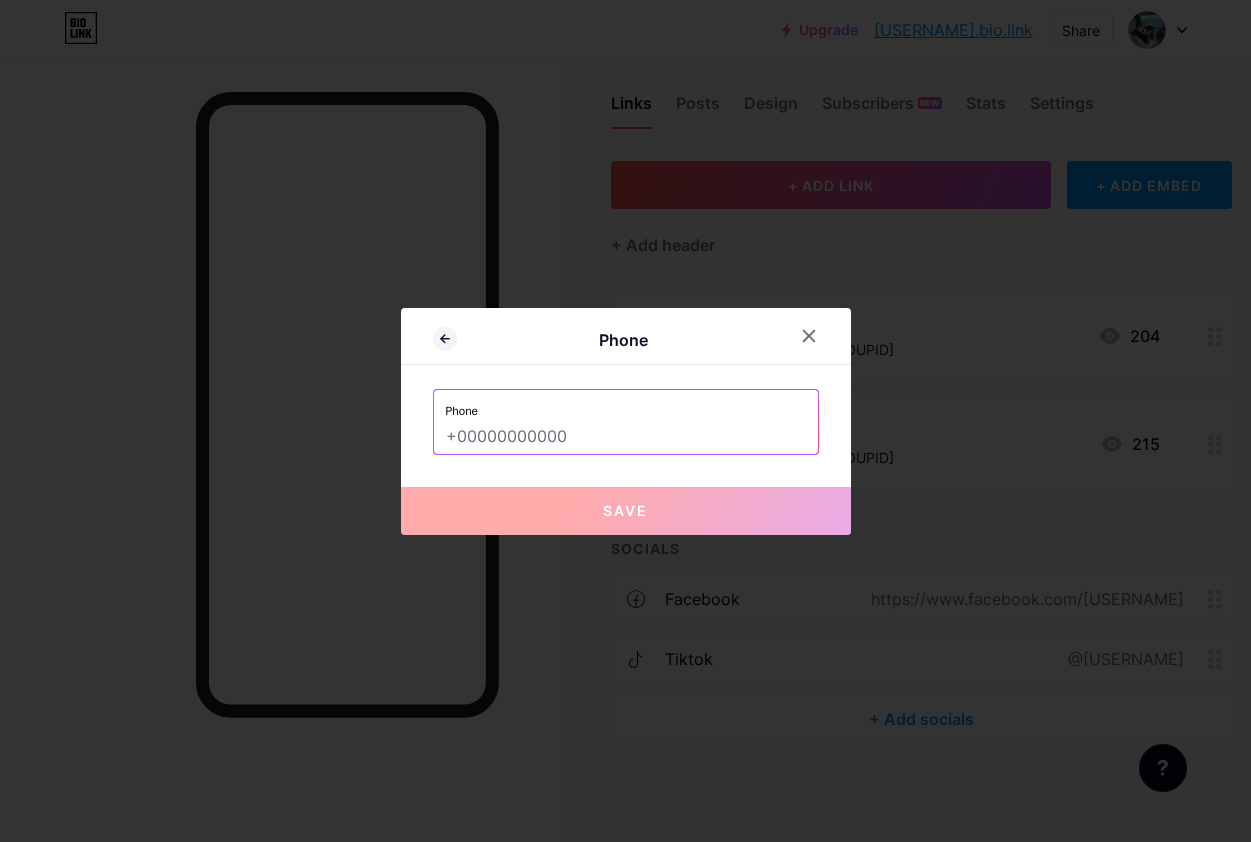 click at bounding box center (626, 437) 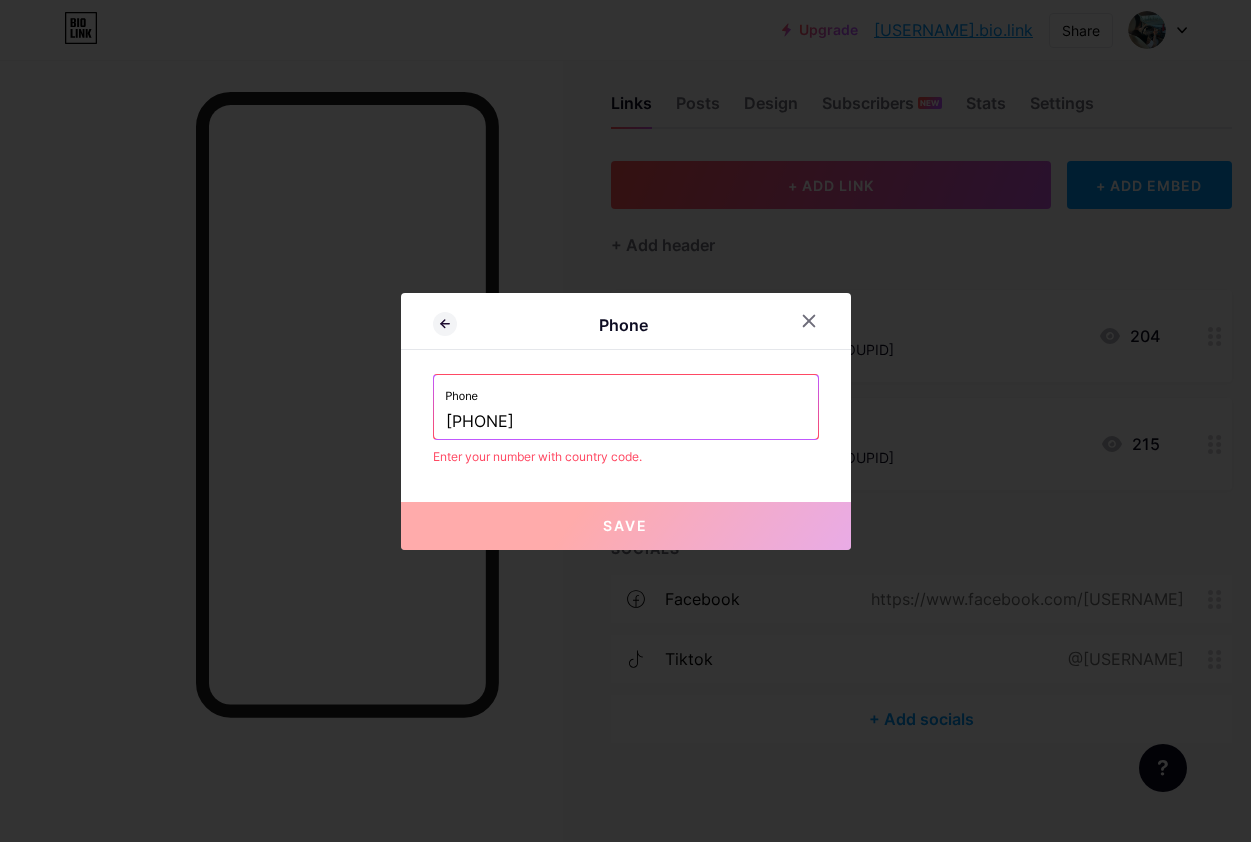 click on "Save" at bounding box center [626, 526] 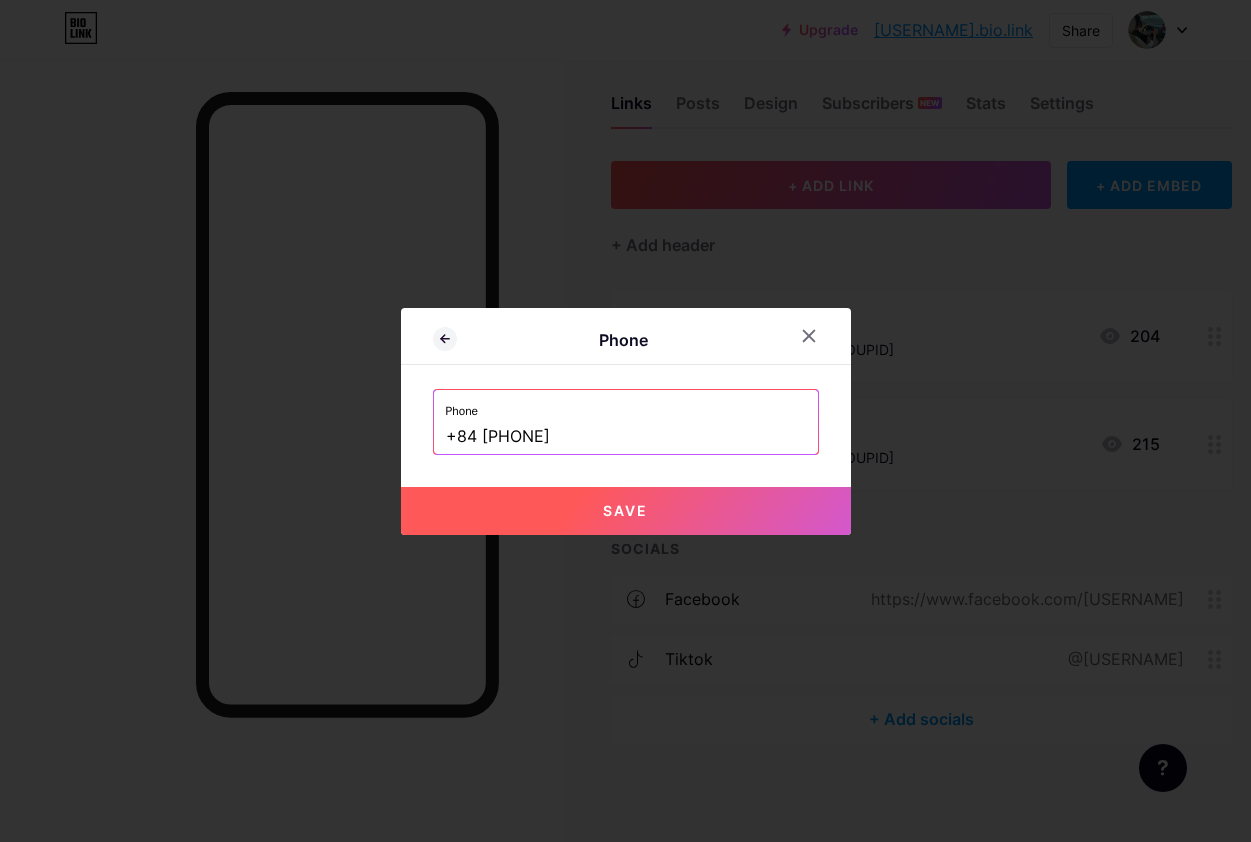 click on "Save" at bounding box center (626, 511) 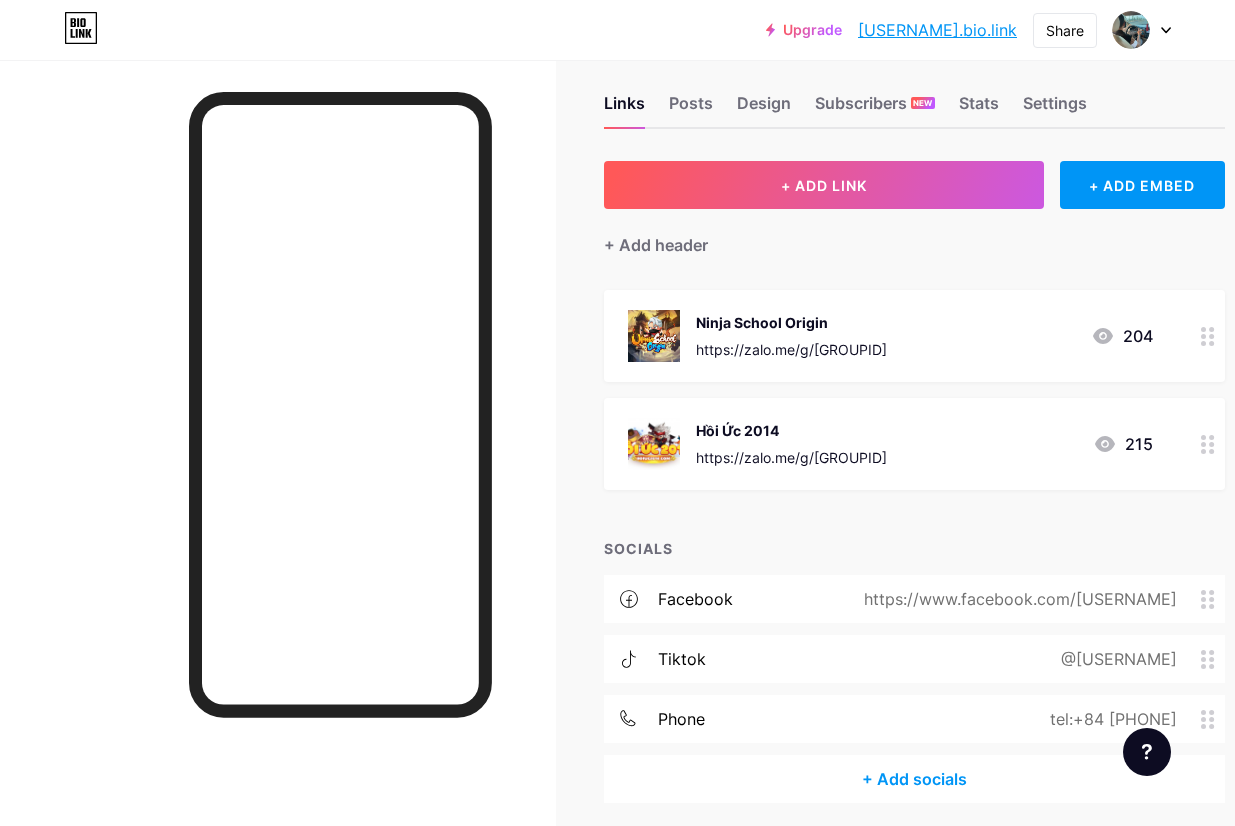 click on "+ Add socials" at bounding box center [914, 779] 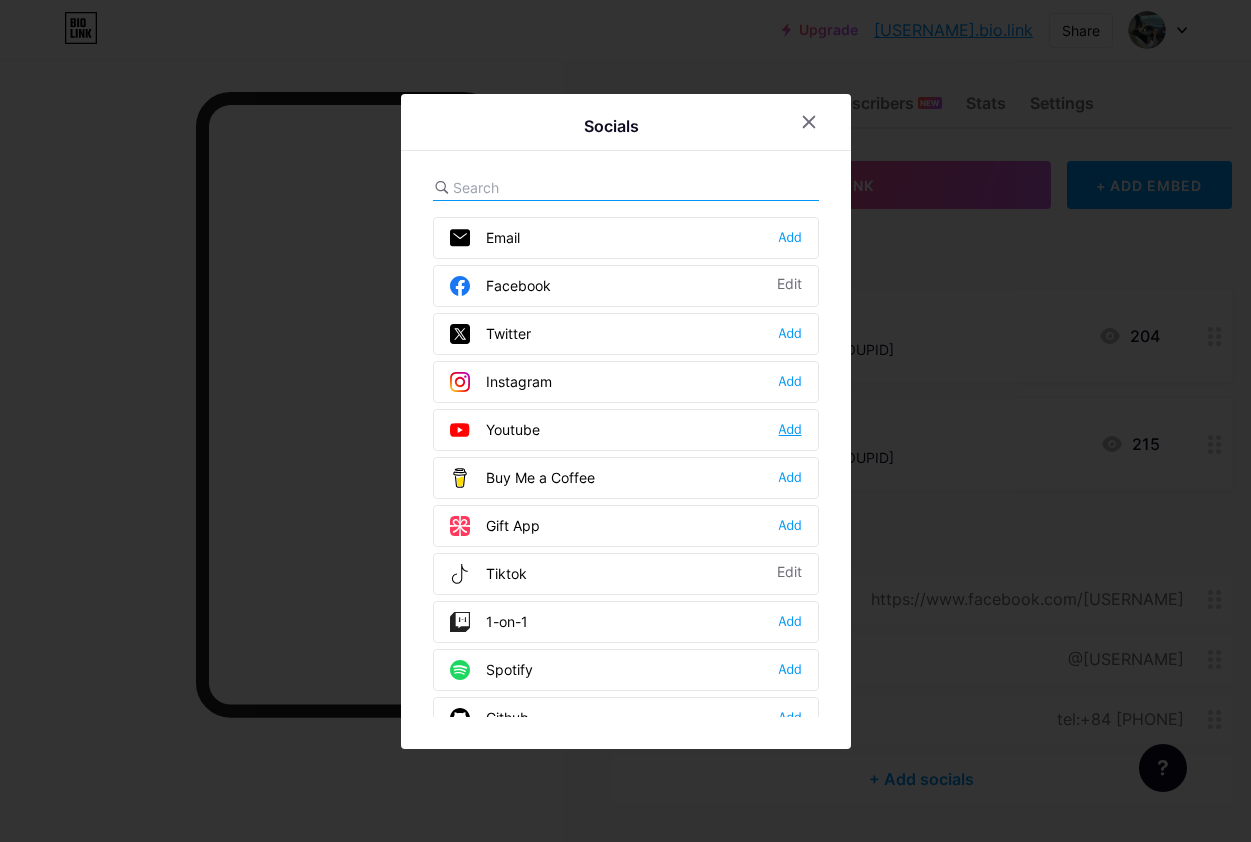 click on "Add" at bounding box center [790, 430] 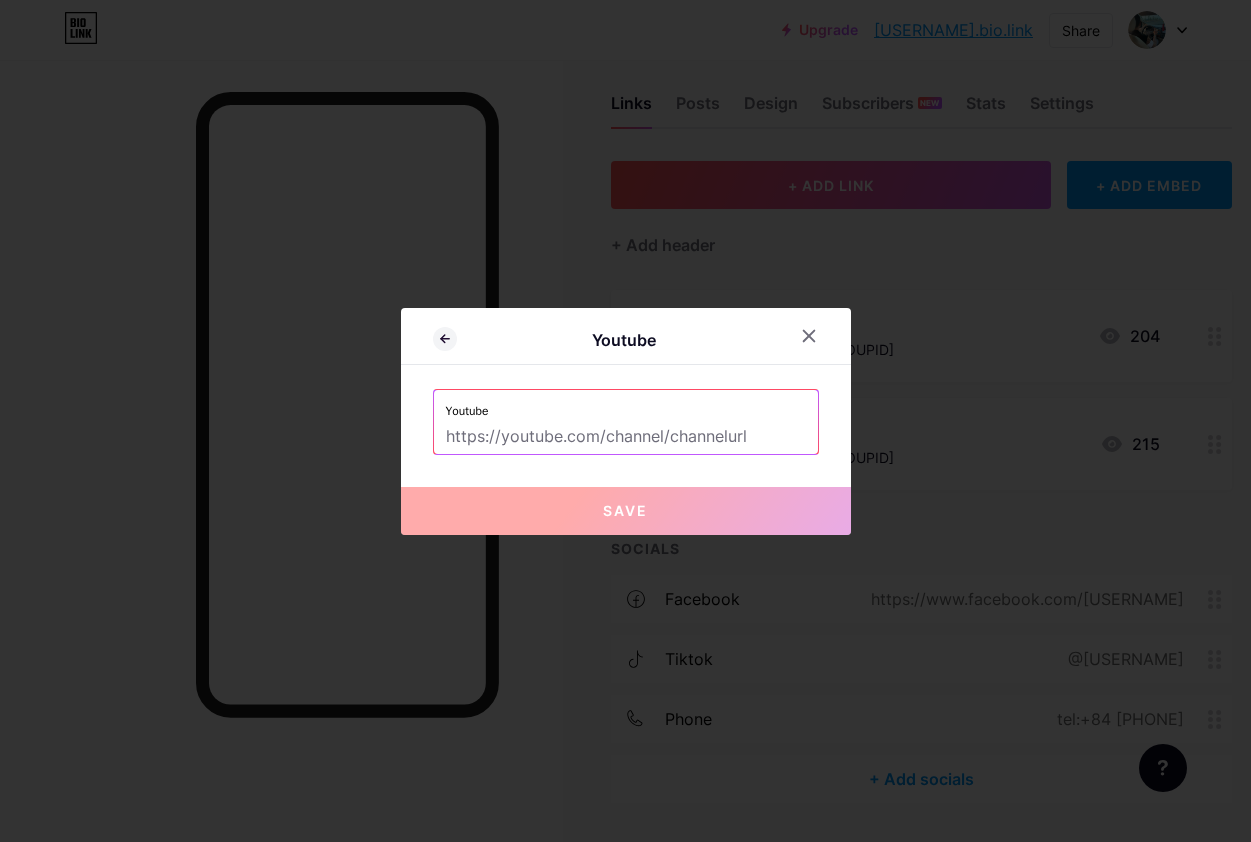 click at bounding box center (626, 437) 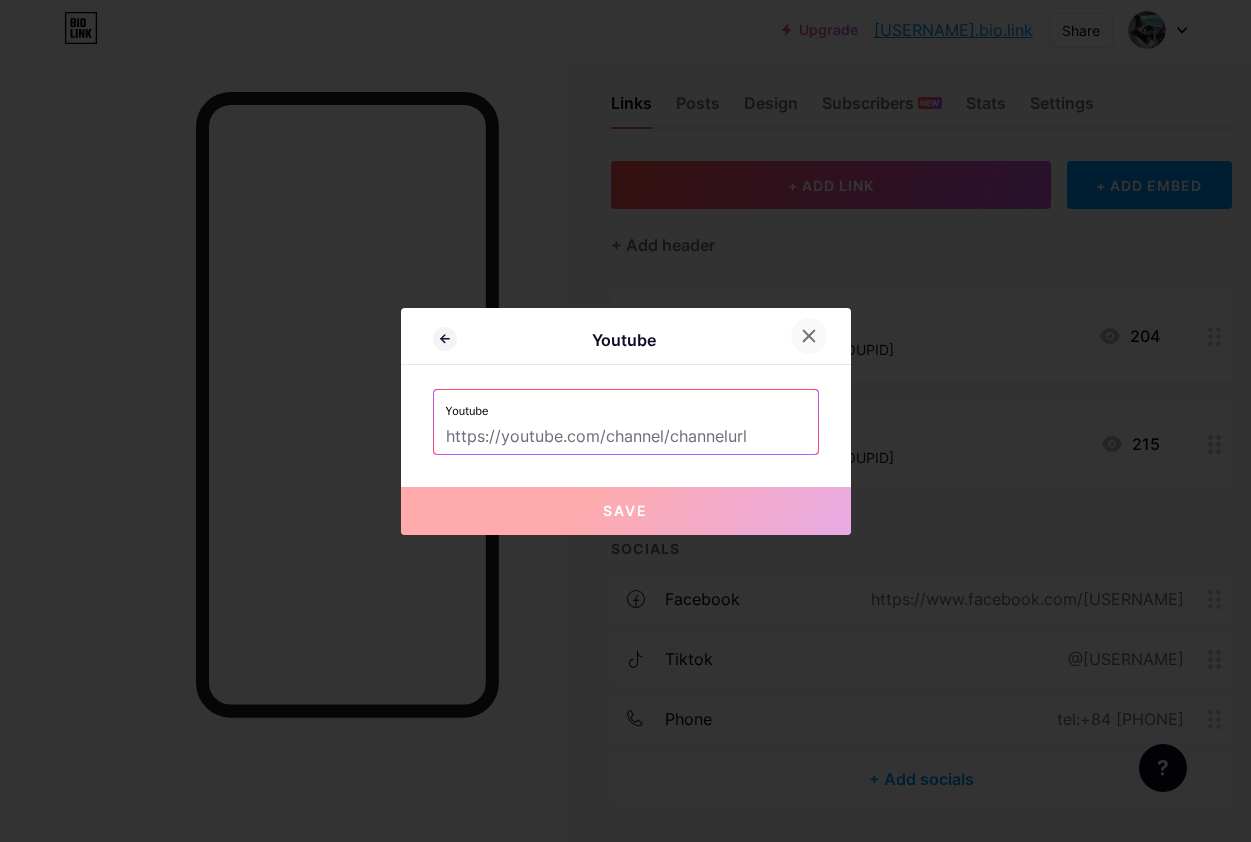 click 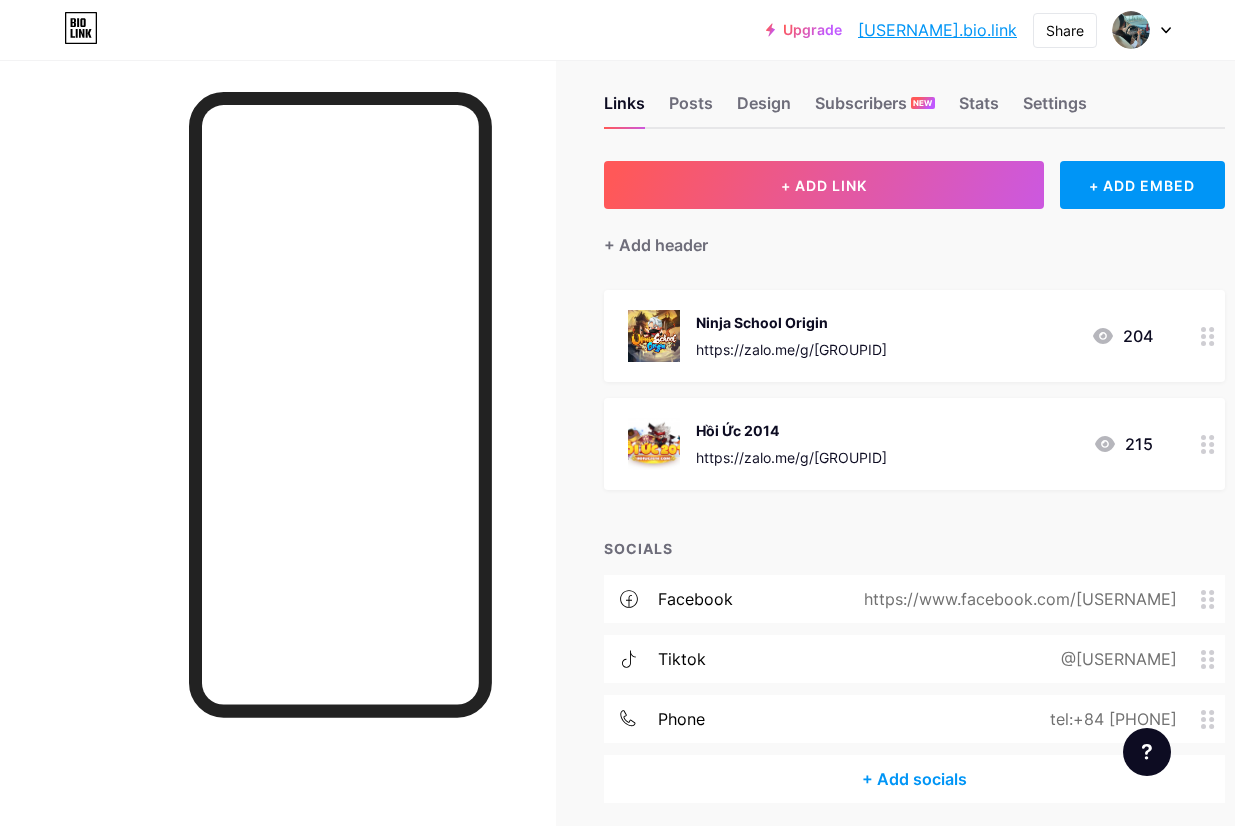 click on "+ Add socials" at bounding box center (914, 779) 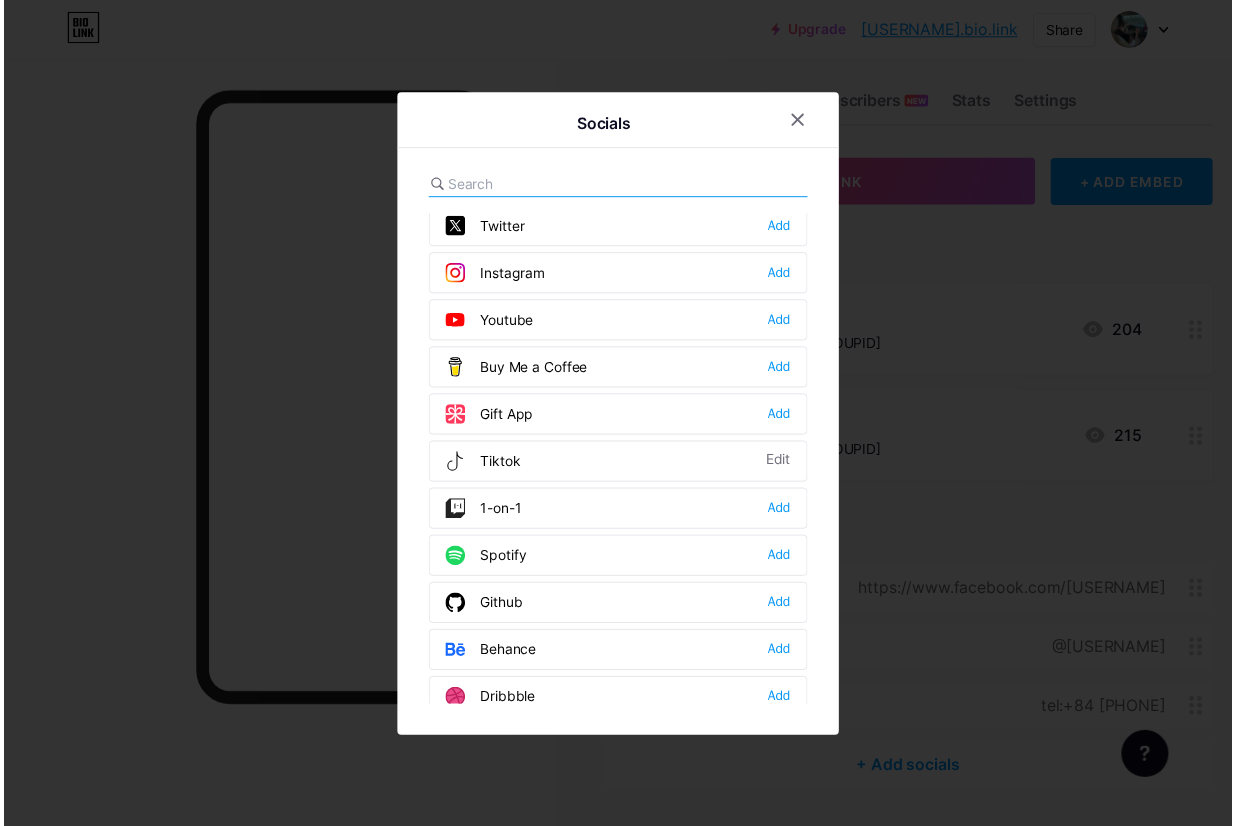scroll, scrollTop: 0, scrollLeft: 0, axis: both 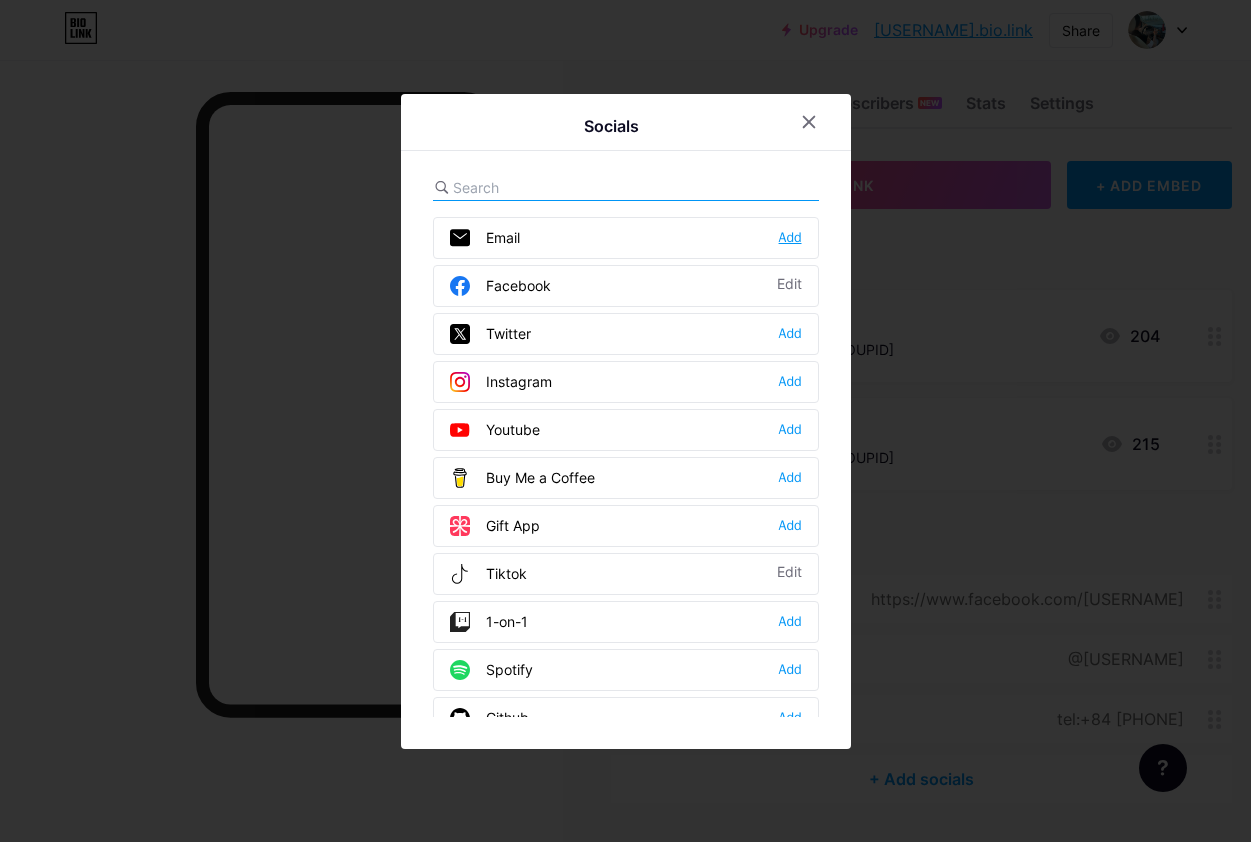 click on "Add" at bounding box center [790, 238] 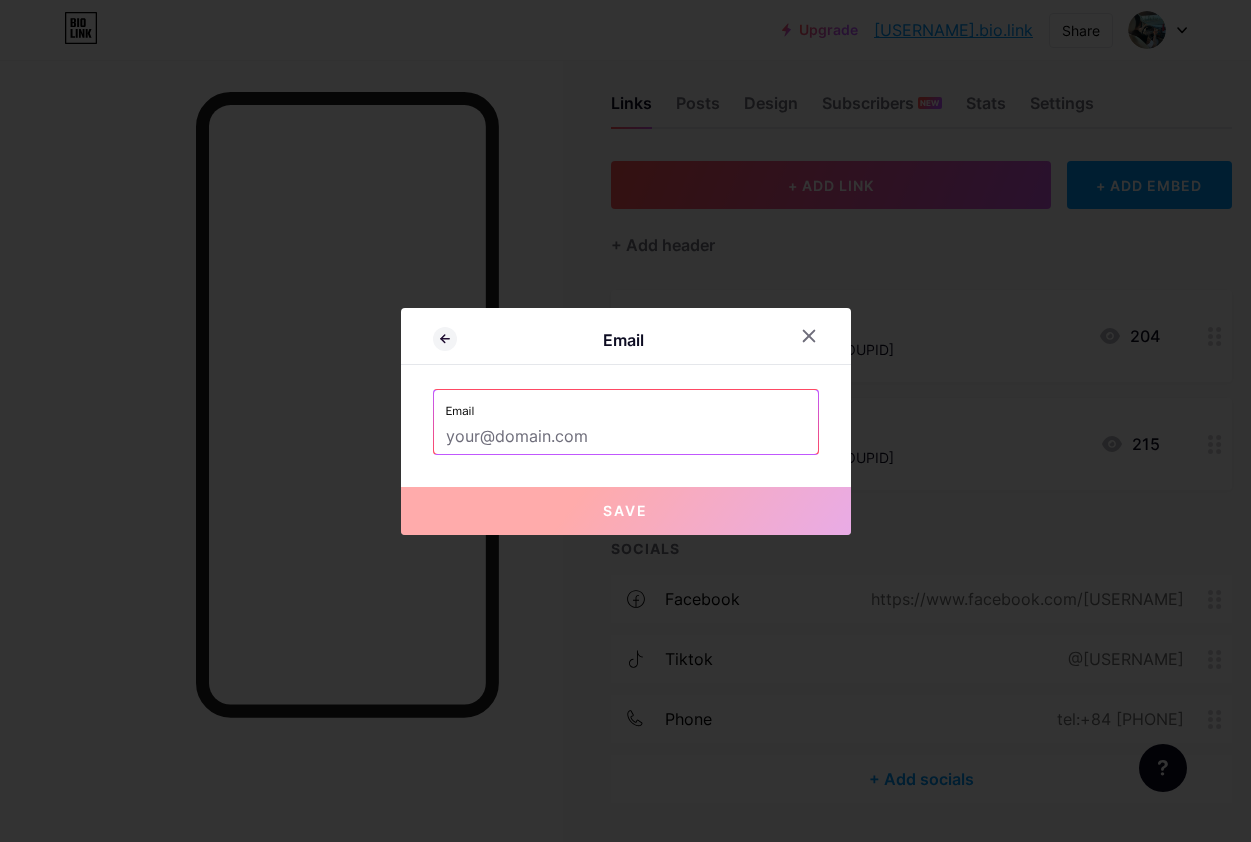 click on "Email" at bounding box center (626, 405) 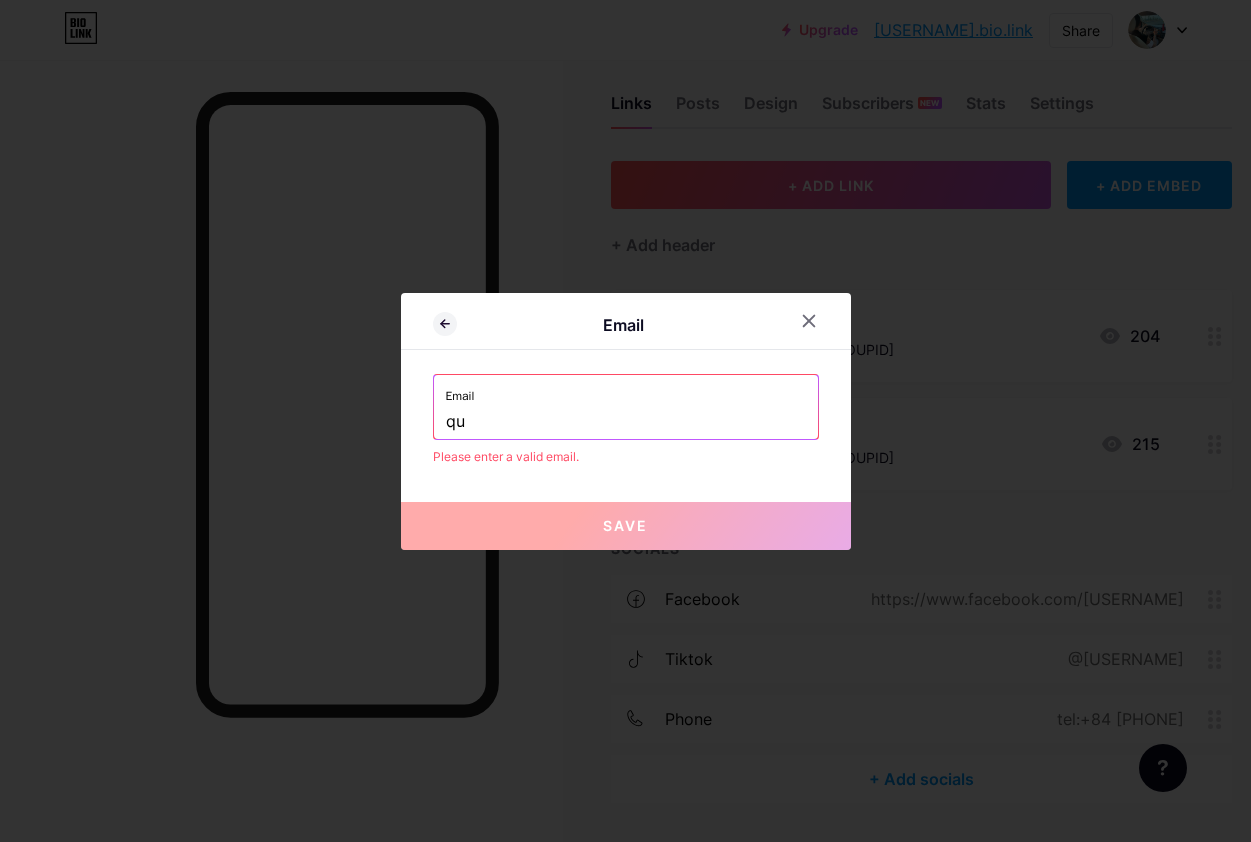type on "q" 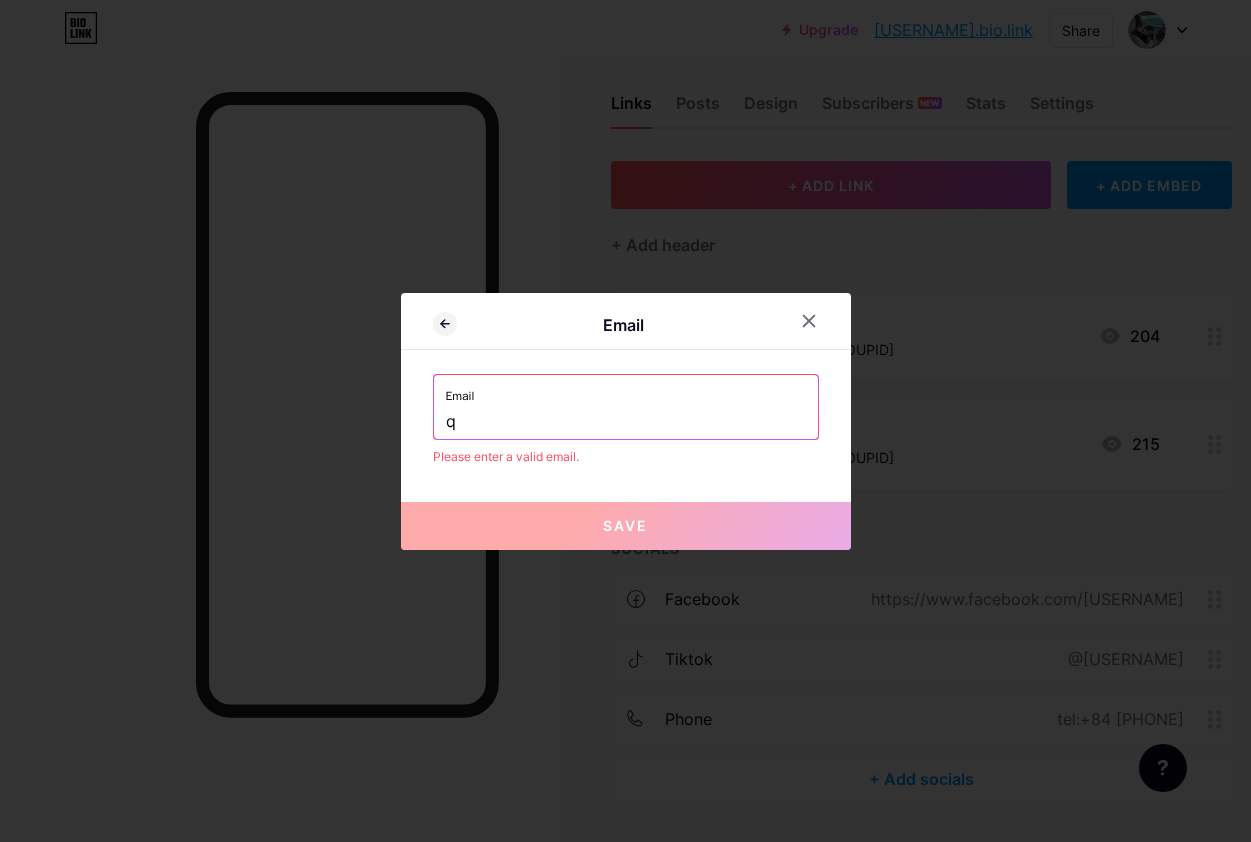 type 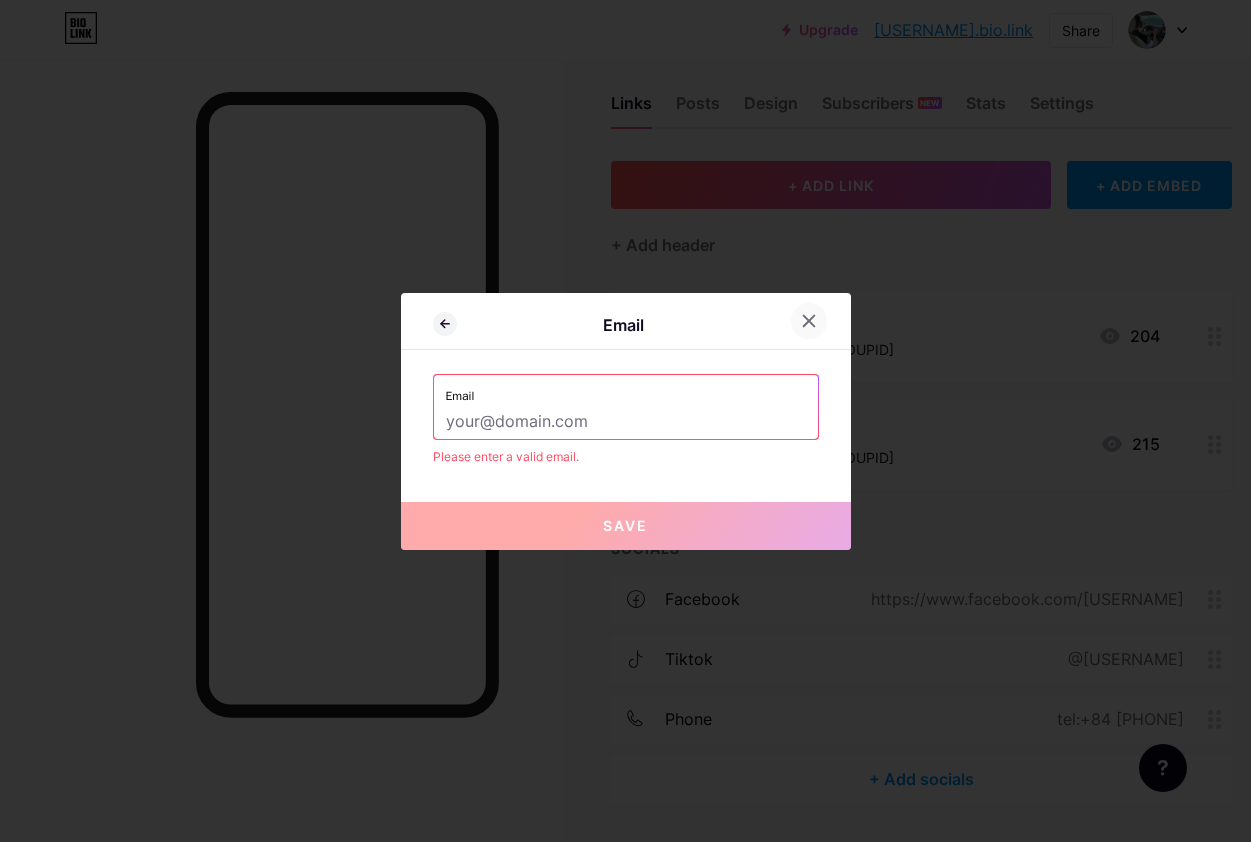 click at bounding box center (809, 321) 